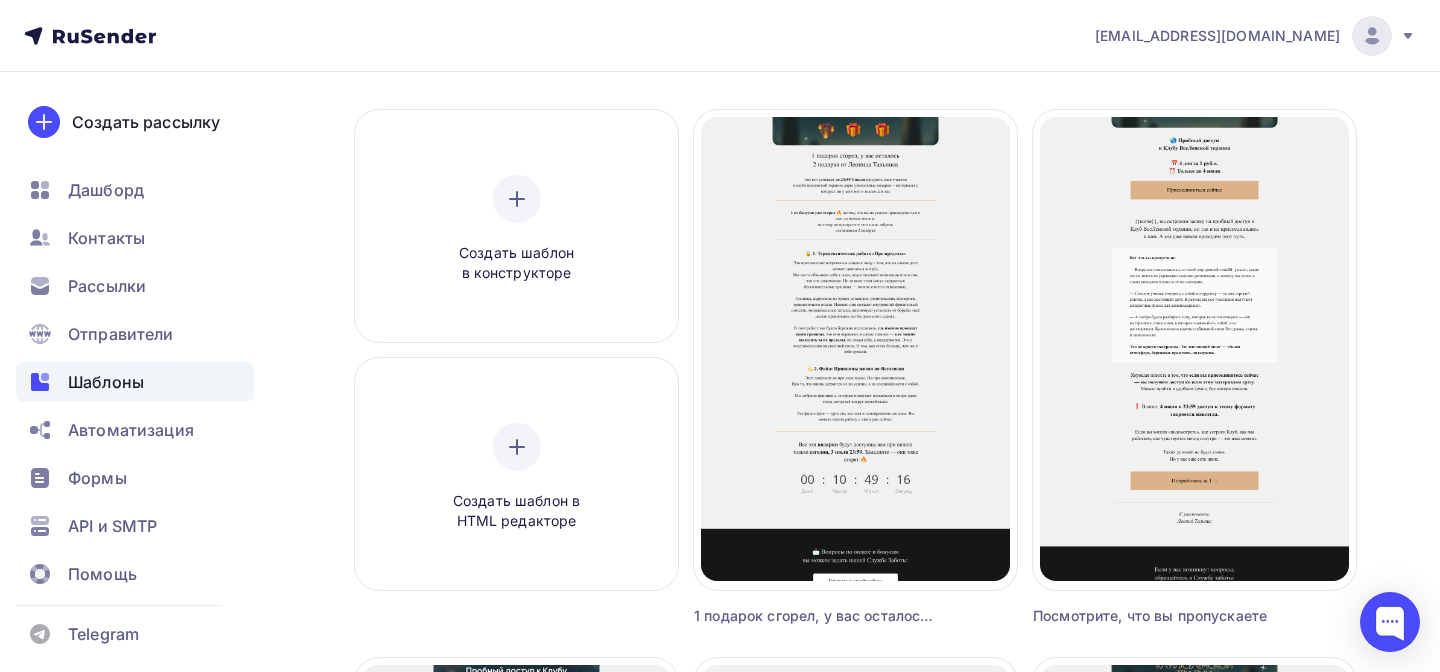 scroll, scrollTop: 122, scrollLeft: 0, axis: vertical 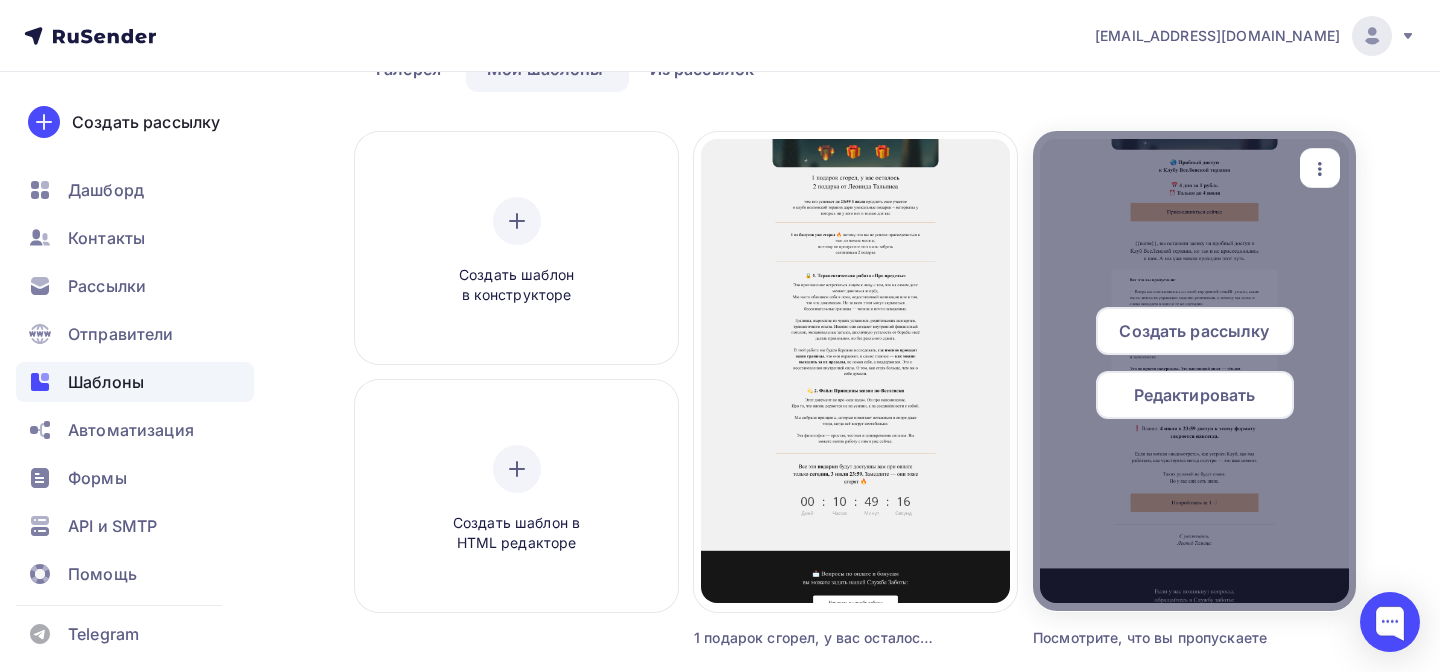 click 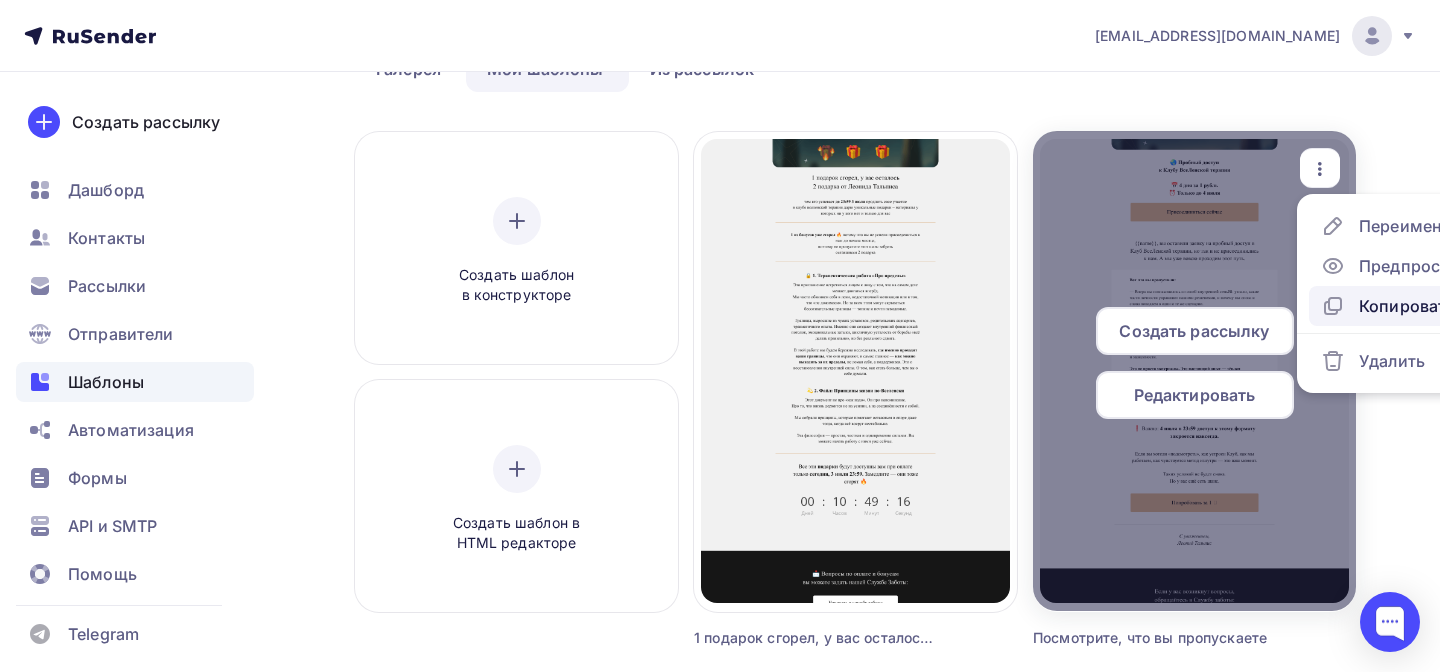 click 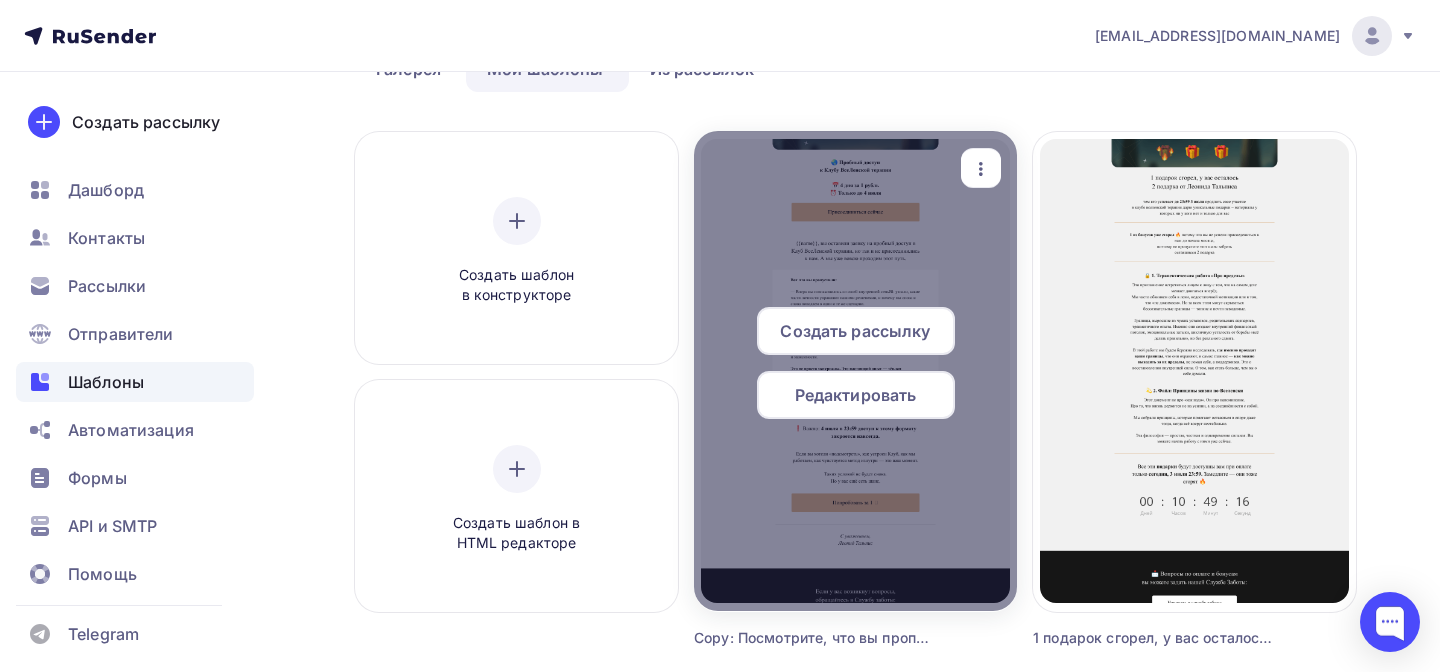 click 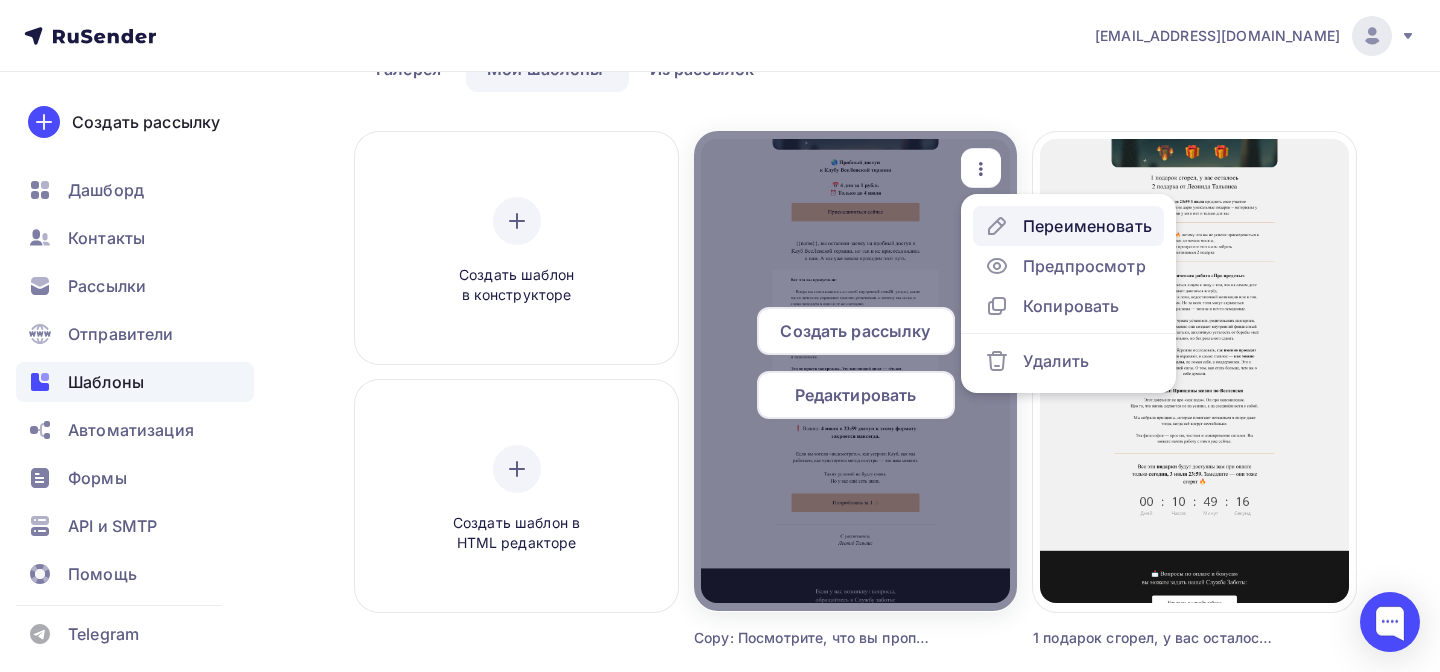 click 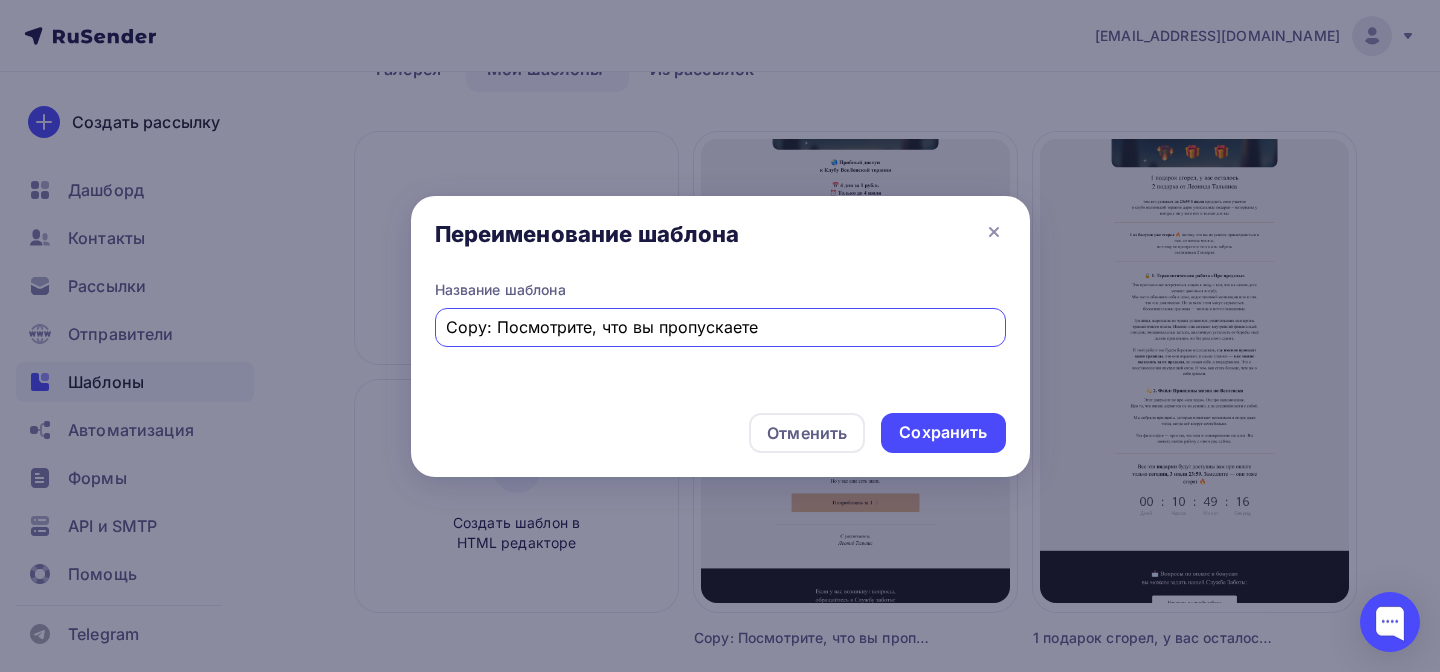 click on "Copy: Посмотрите, что вы пропускаете" at bounding box center [720, 327] 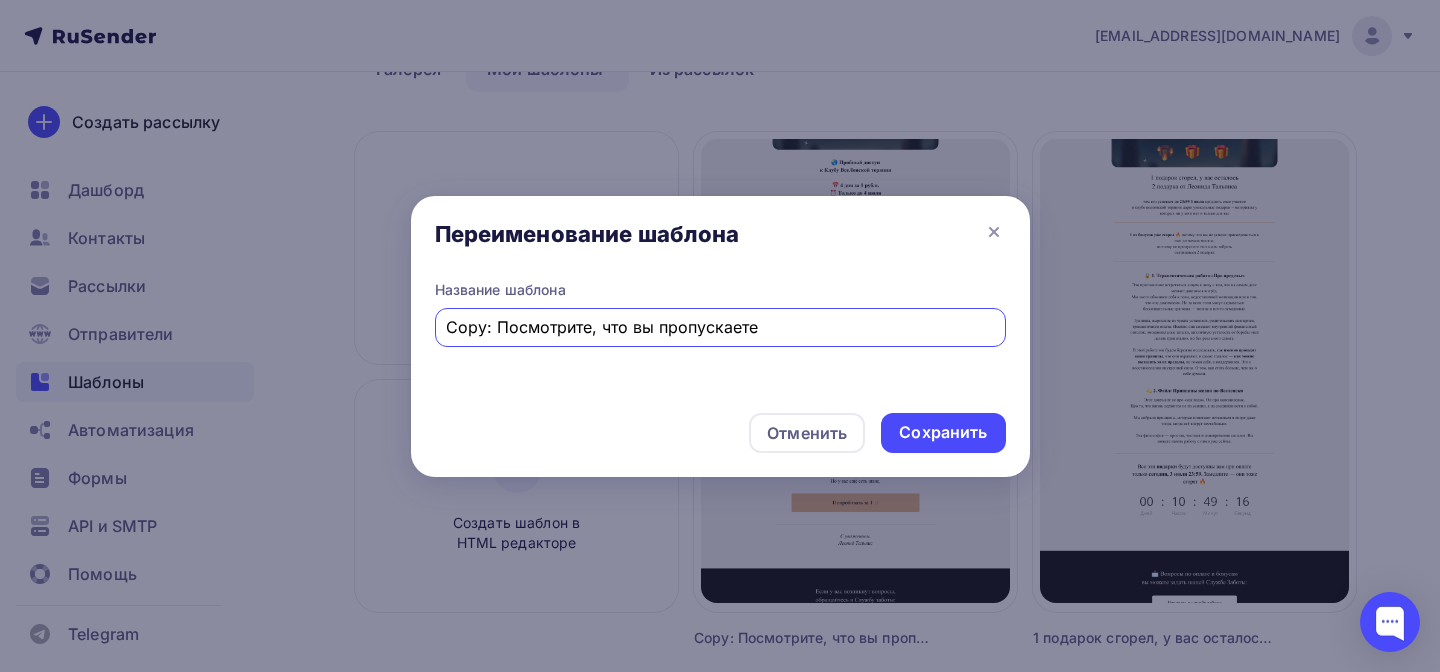 click on "Copy: Посмотрите, что вы пропускаете" at bounding box center (720, 327) 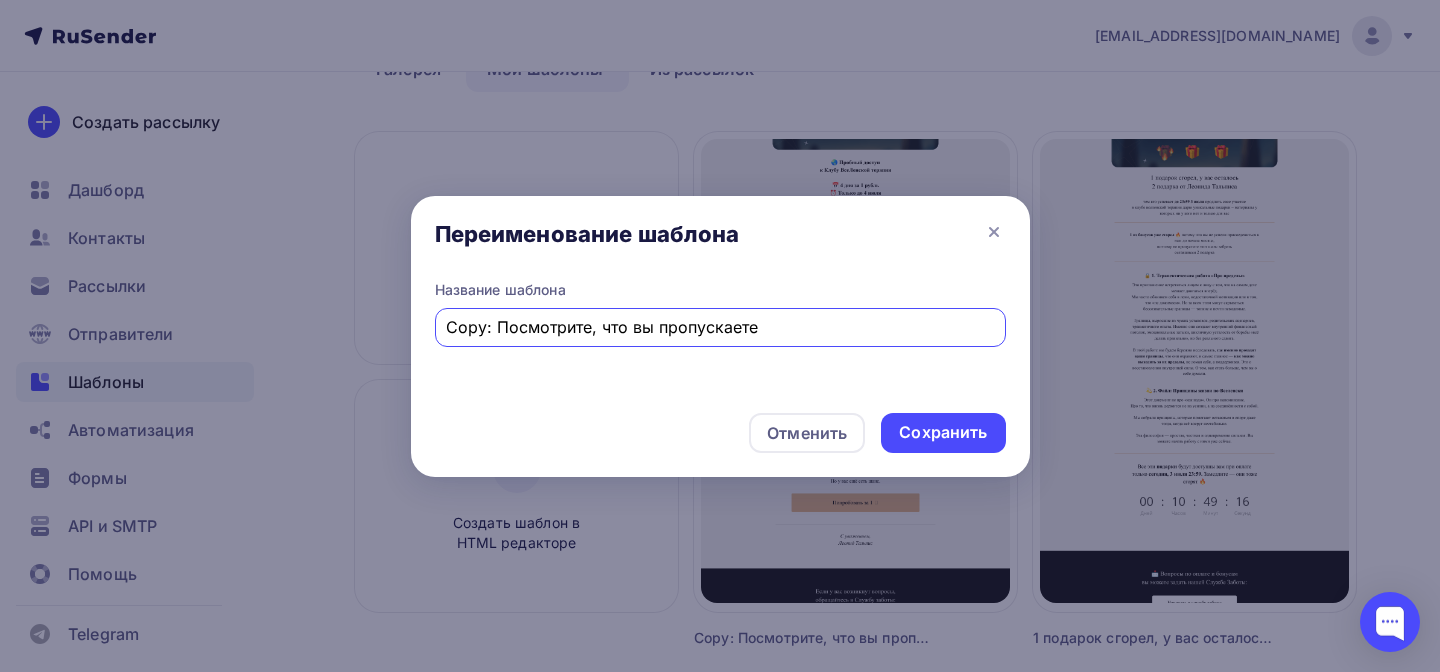 click on "Copy: Посмотрите, что вы пропускаете" at bounding box center (720, 327) 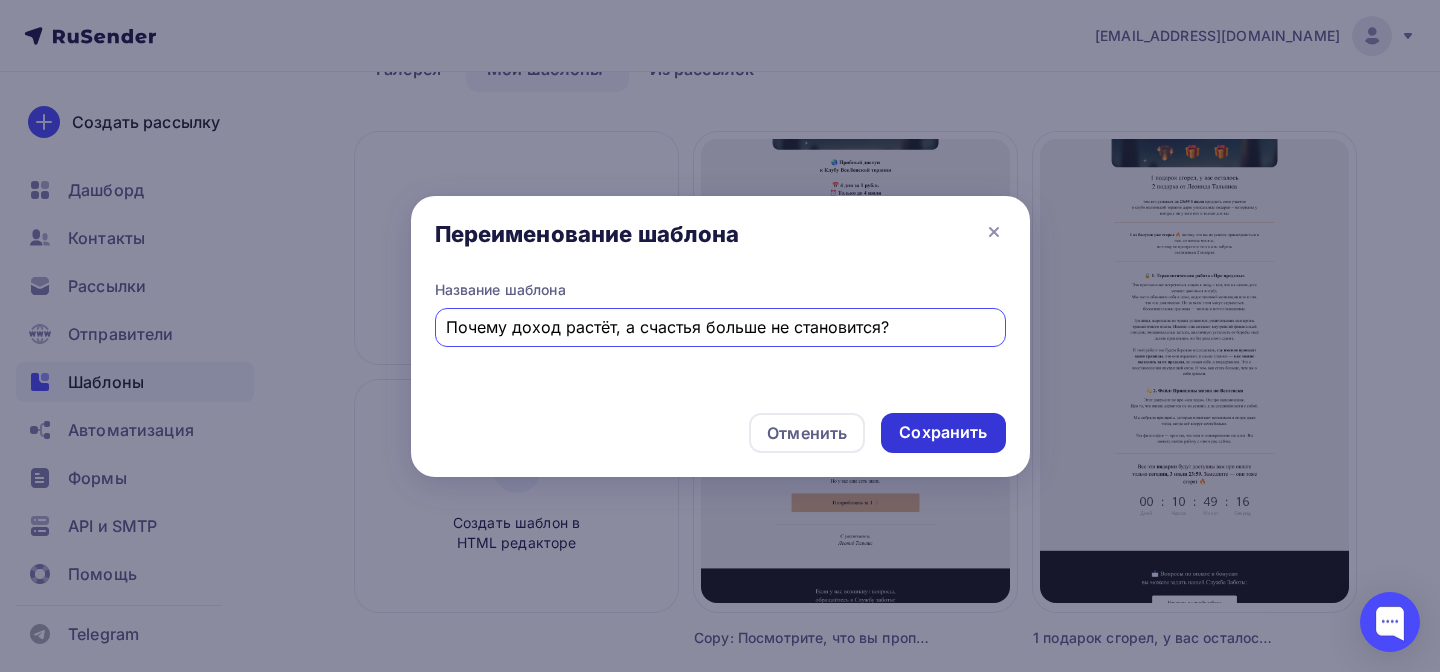 type on "Почему доход растёт, а счастья больше не становится?" 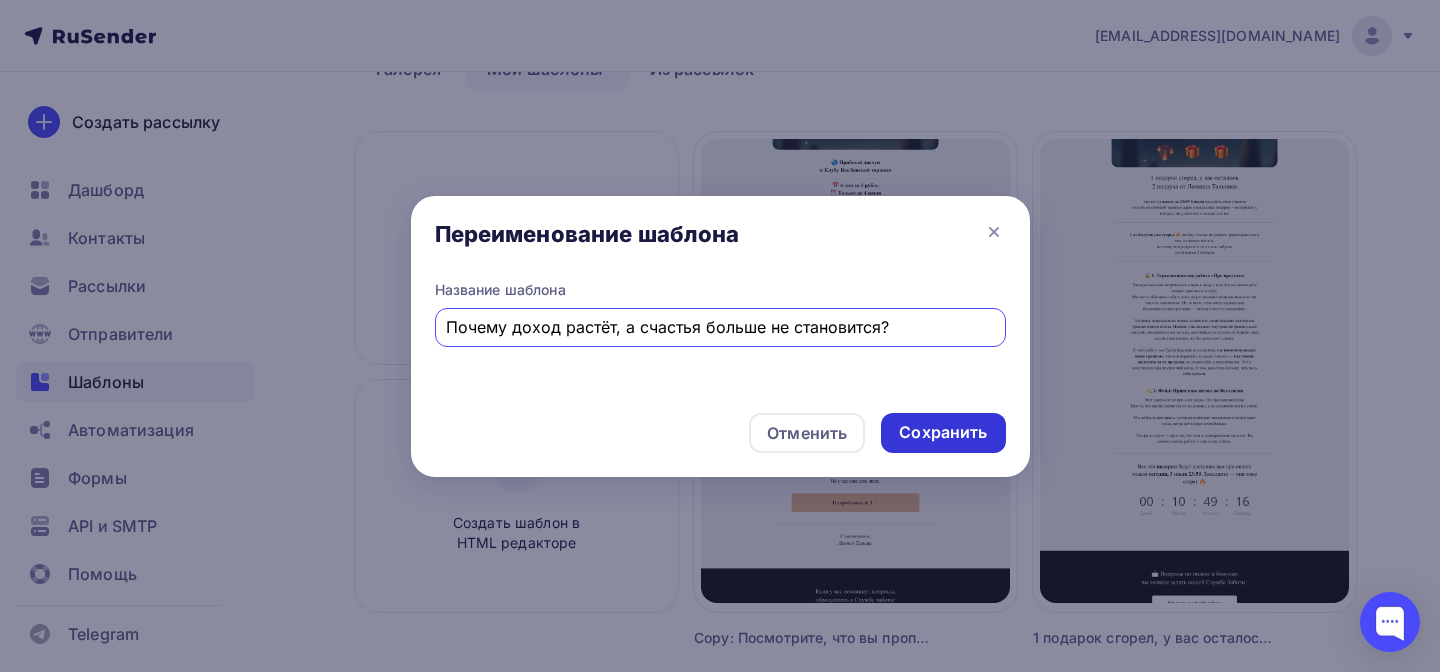 click on "Сохранить" at bounding box center [943, 433] 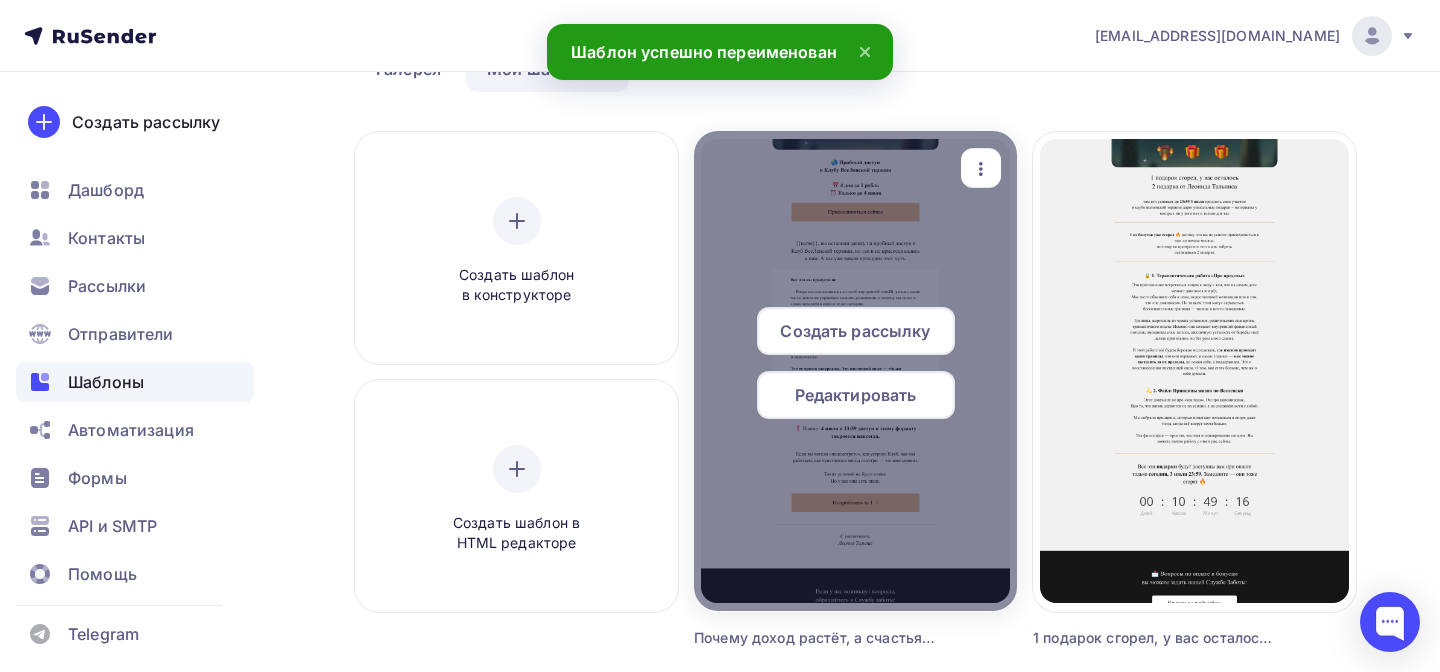 click on "Редактировать" at bounding box center [856, 395] 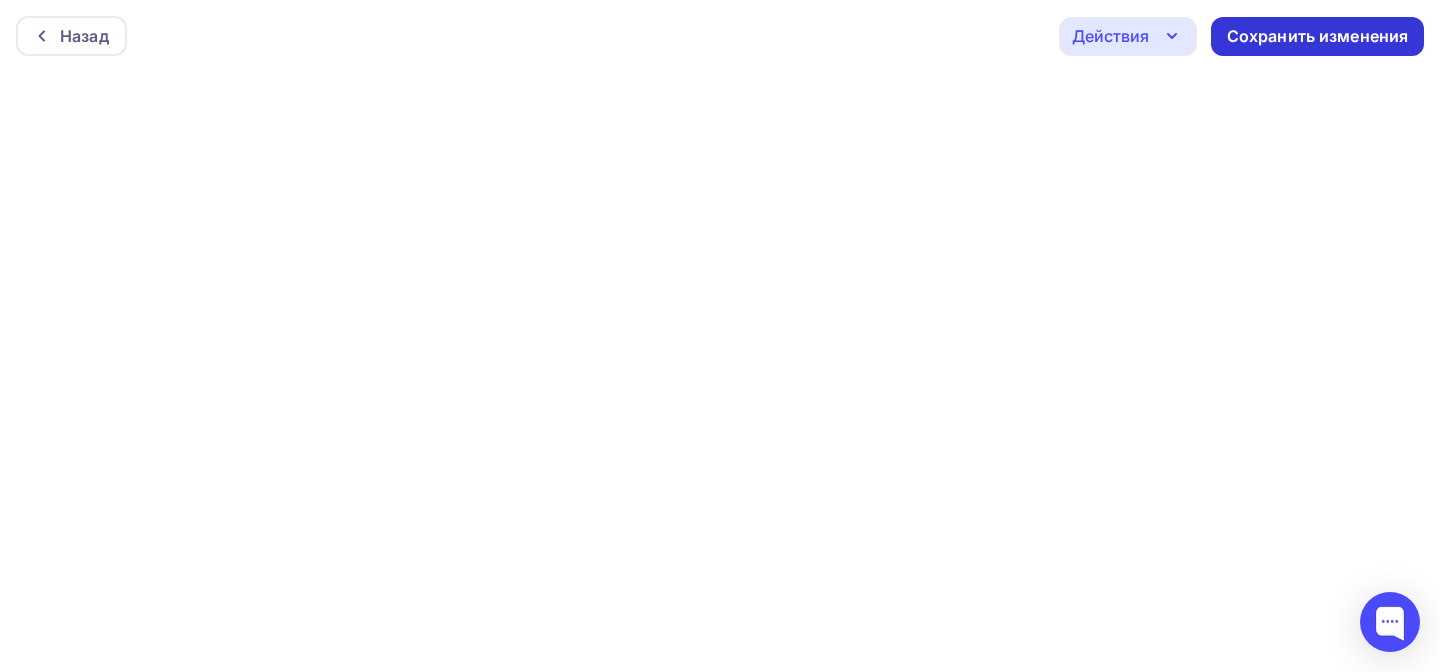 click on "Сохранить изменения" at bounding box center (1317, 36) 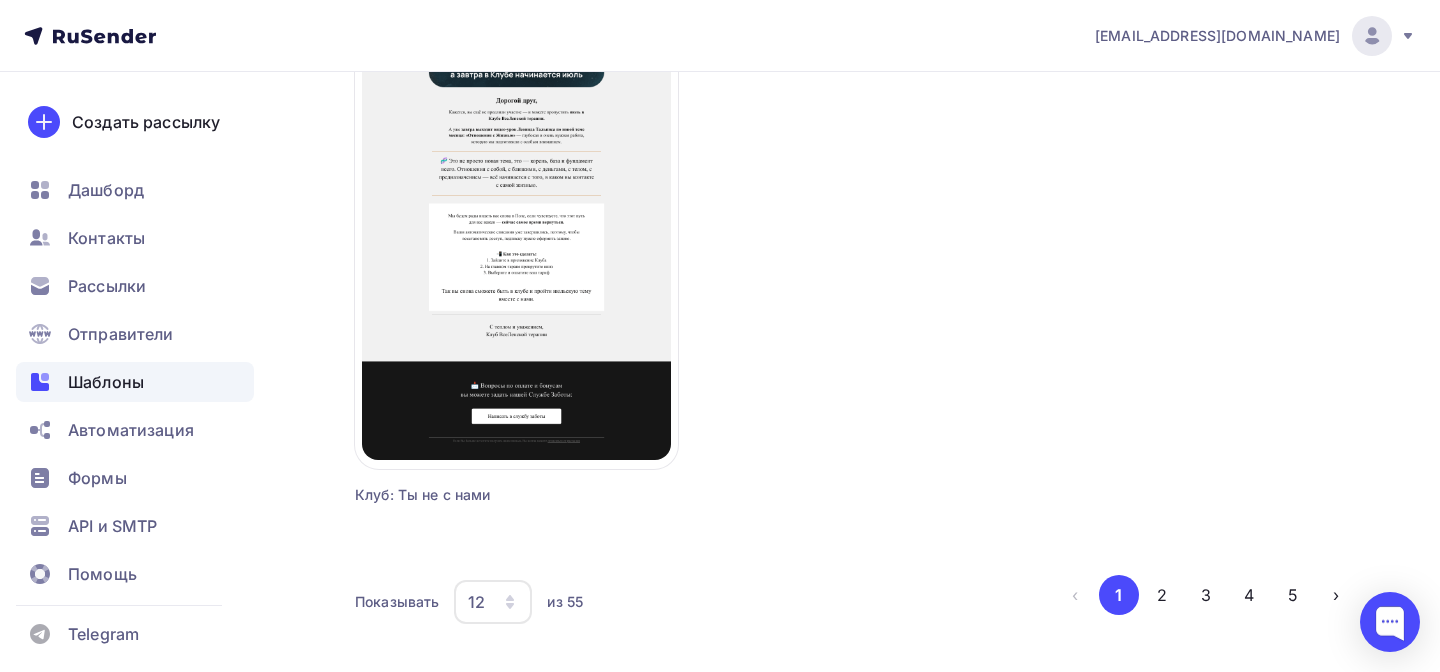 scroll, scrollTop: 2515, scrollLeft: 0, axis: vertical 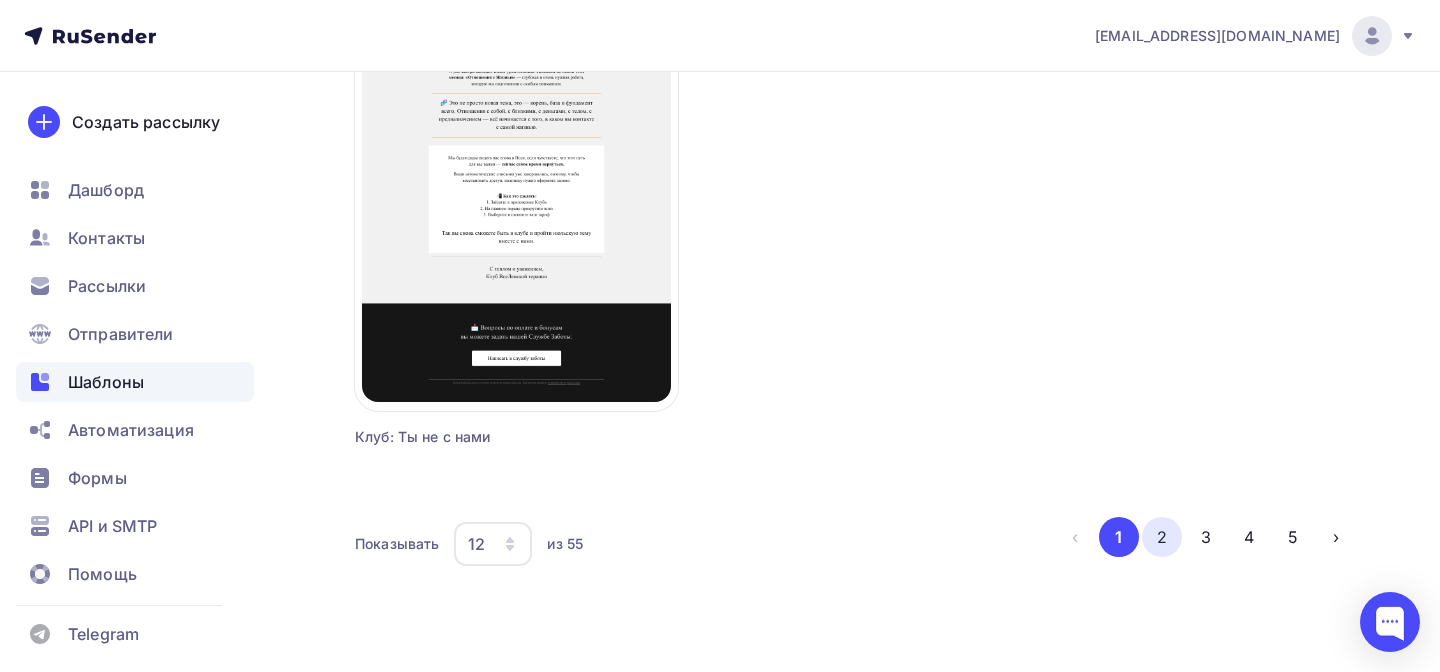click on "2" at bounding box center [1162, 537] 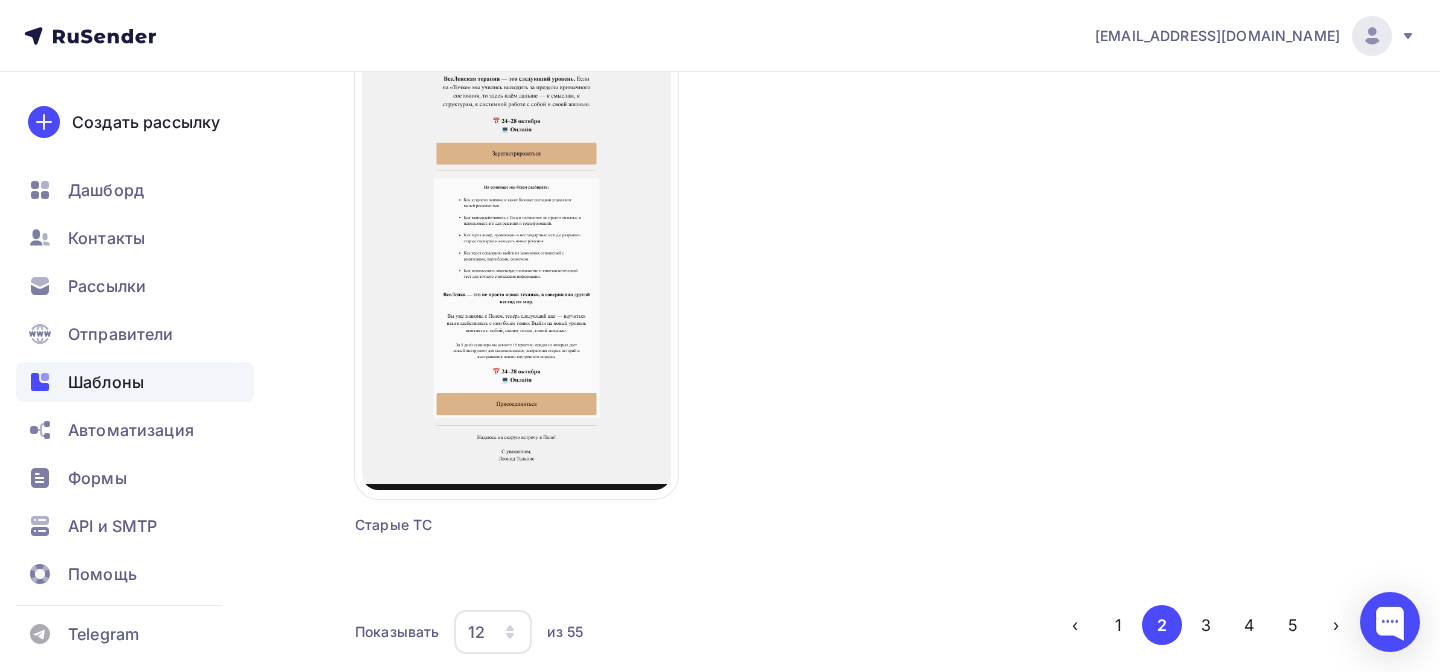 scroll, scrollTop: 2397, scrollLeft: 0, axis: vertical 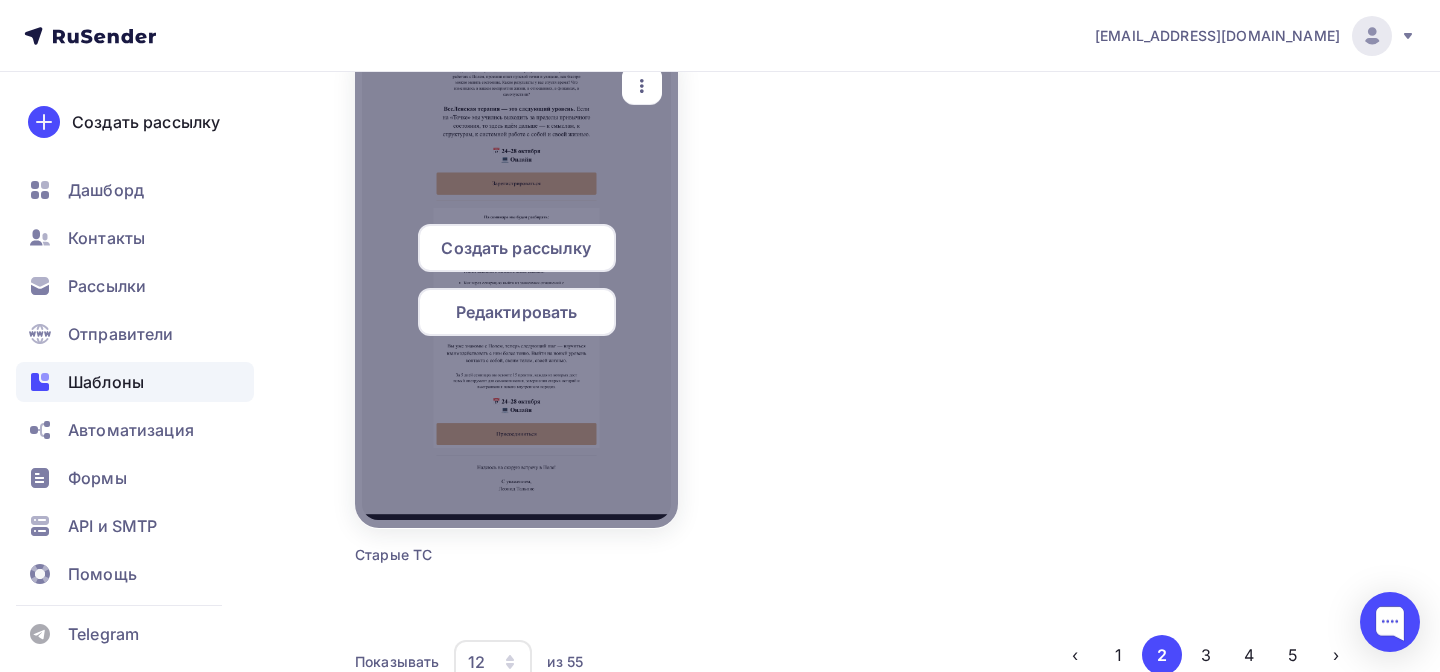 click on "Редактировать" at bounding box center [517, 312] 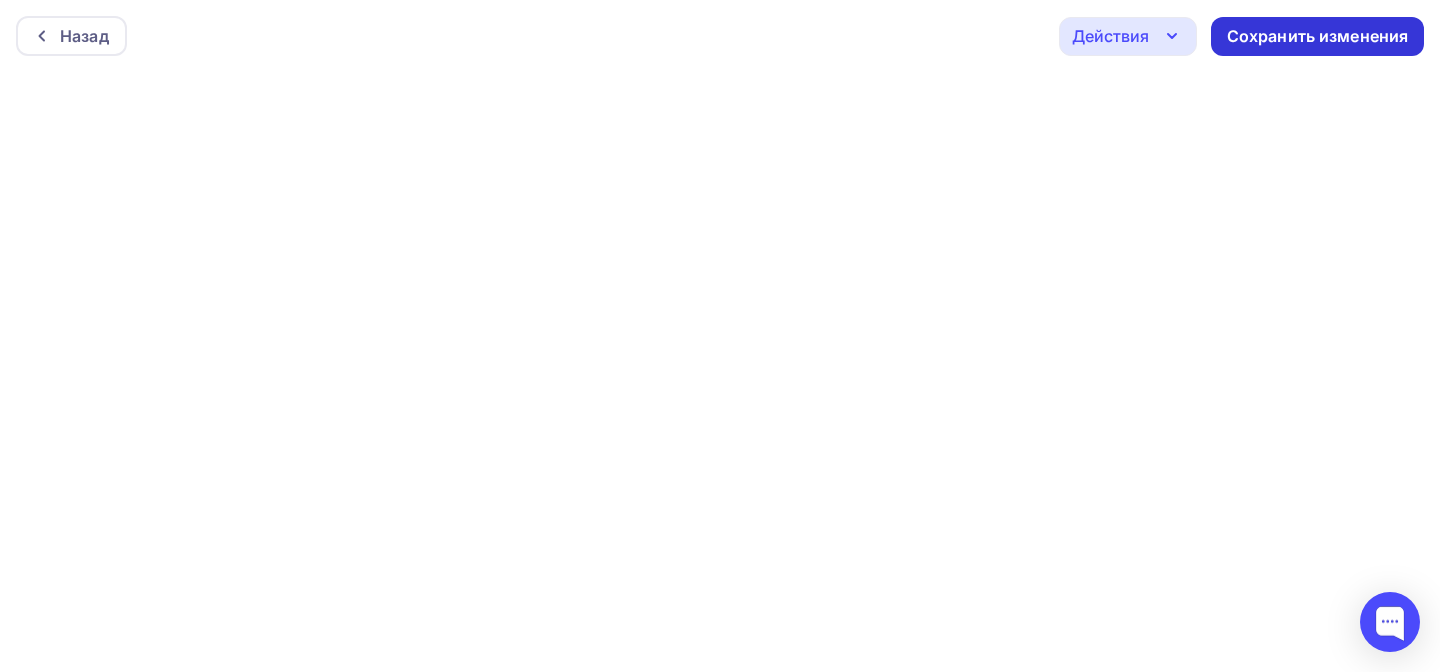 click on "Сохранить изменения" at bounding box center (1318, 36) 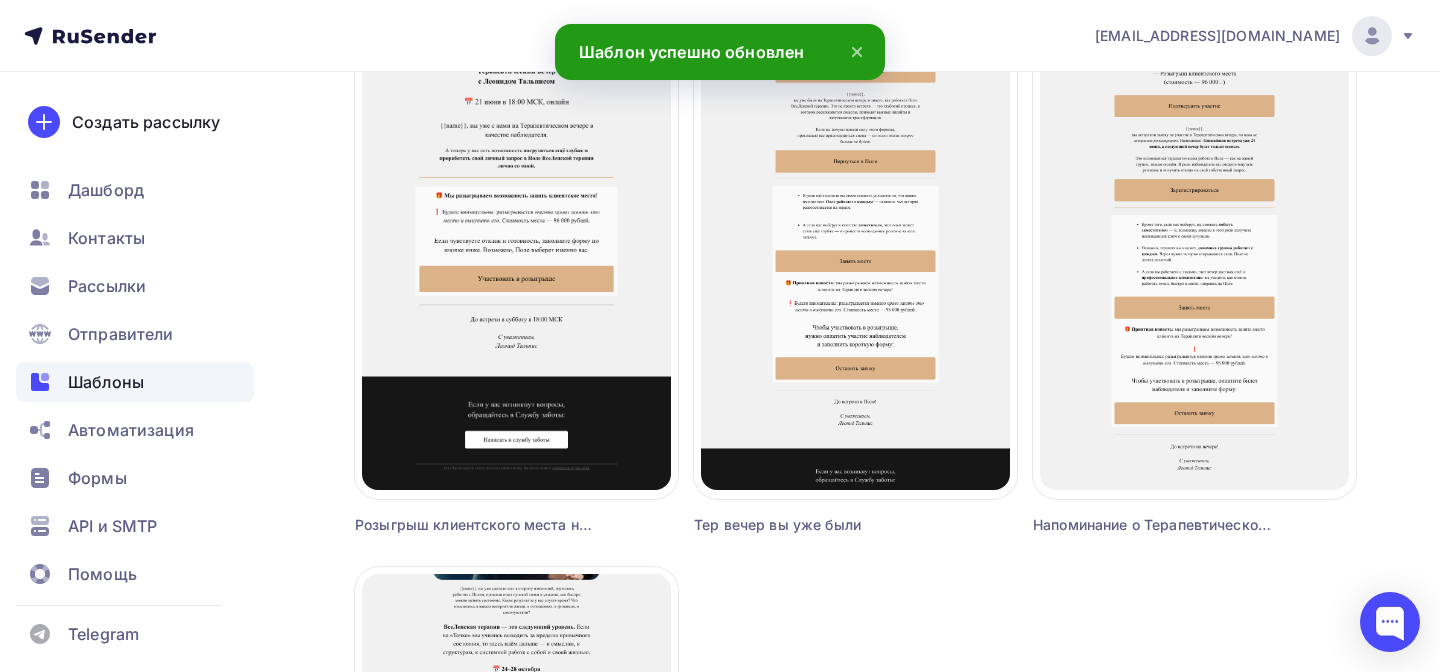 scroll, scrollTop: 2515, scrollLeft: 0, axis: vertical 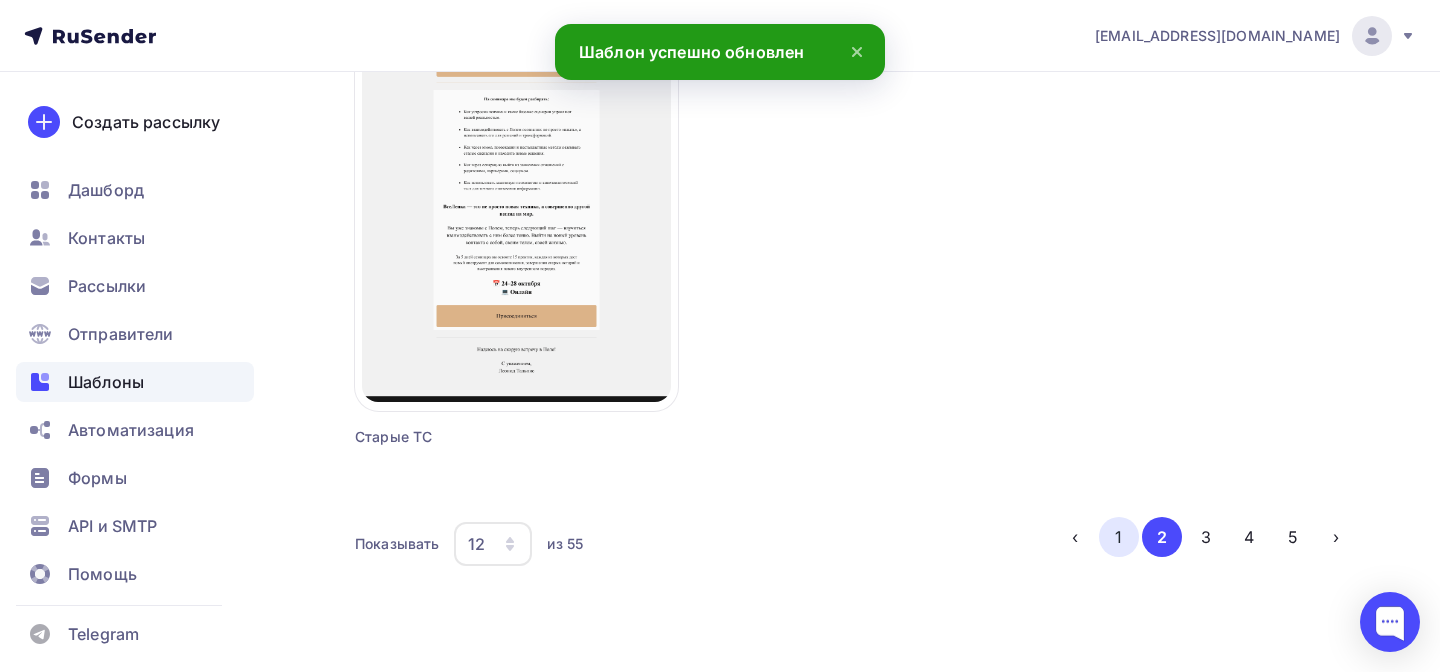 click on "1" at bounding box center (1119, 537) 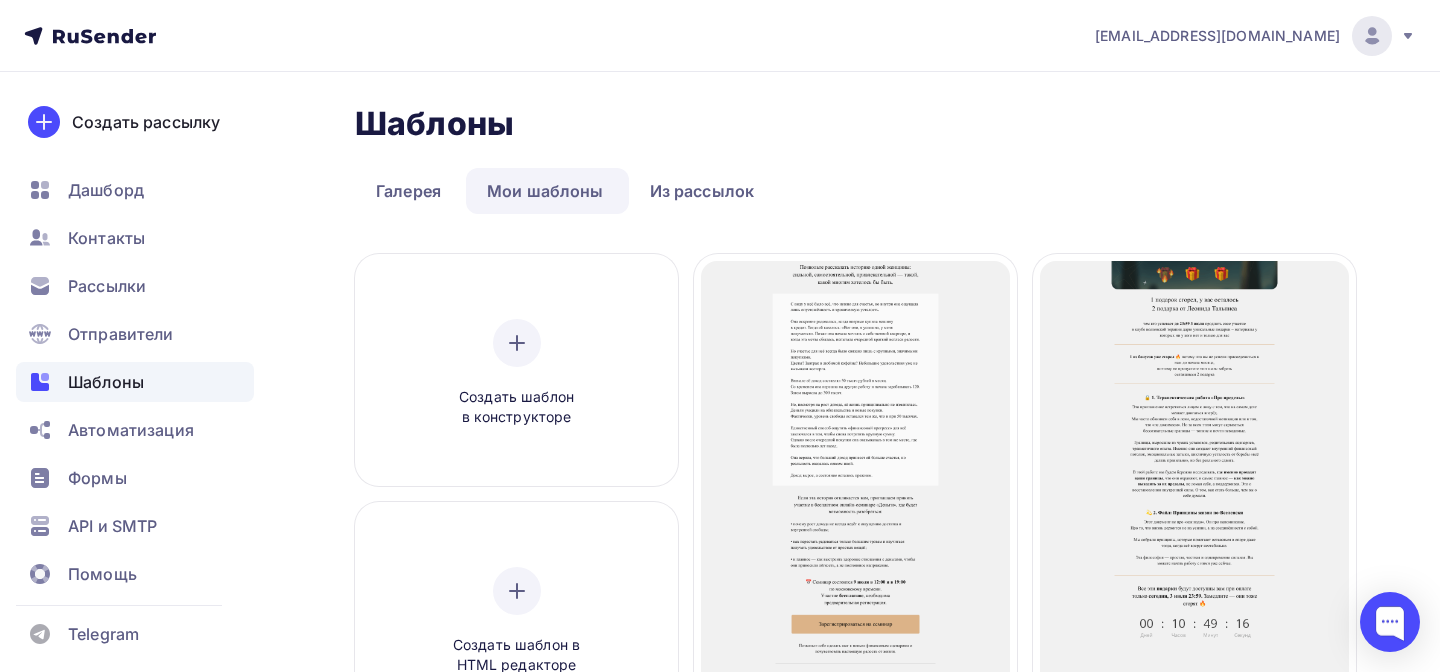 scroll, scrollTop: 177, scrollLeft: 0, axis: vertical 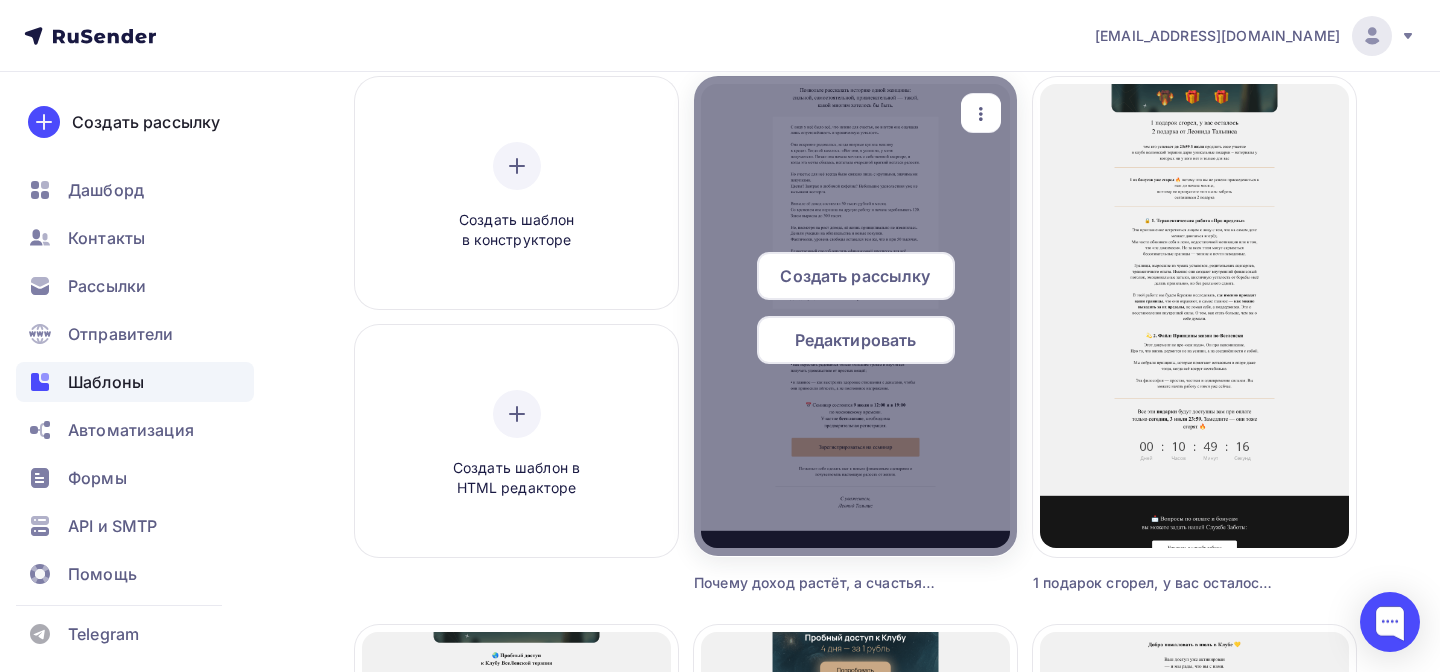 click on "Редактировать" at bounding box center (856, 340) 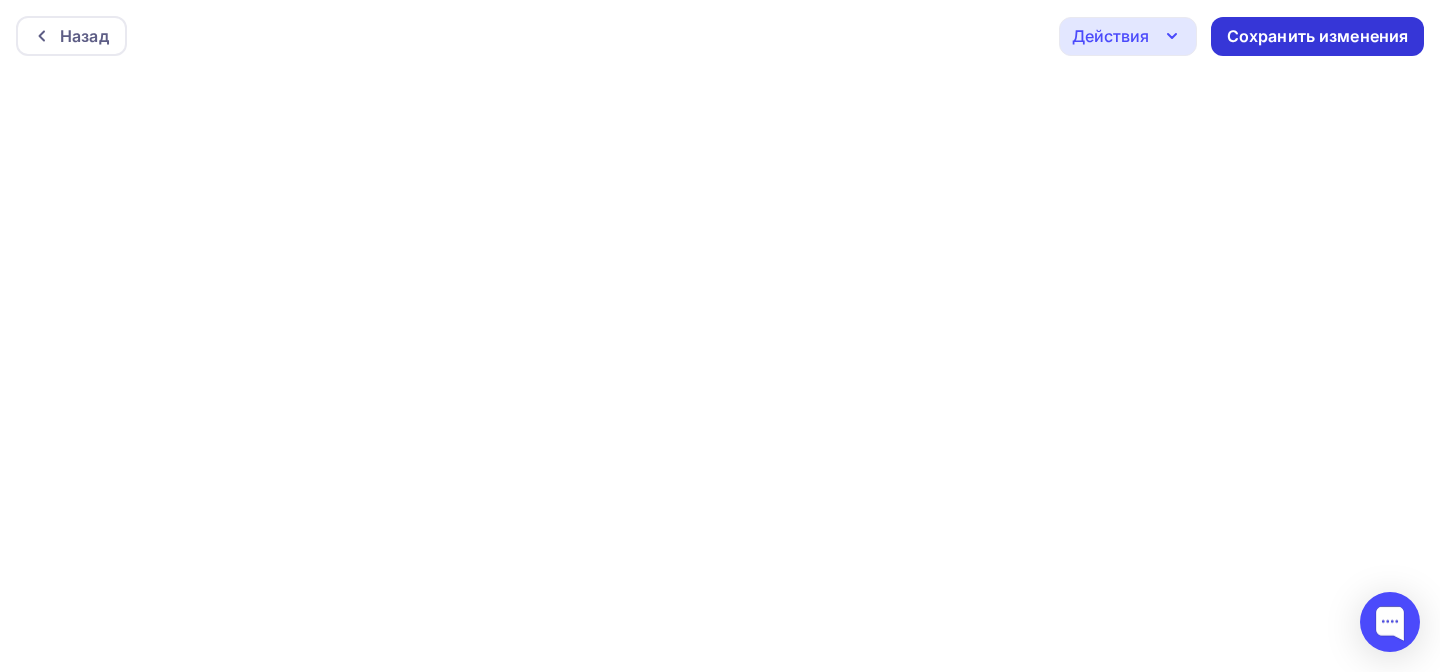 click on "Сохранить изменения" at bounding box center (1318, 36) 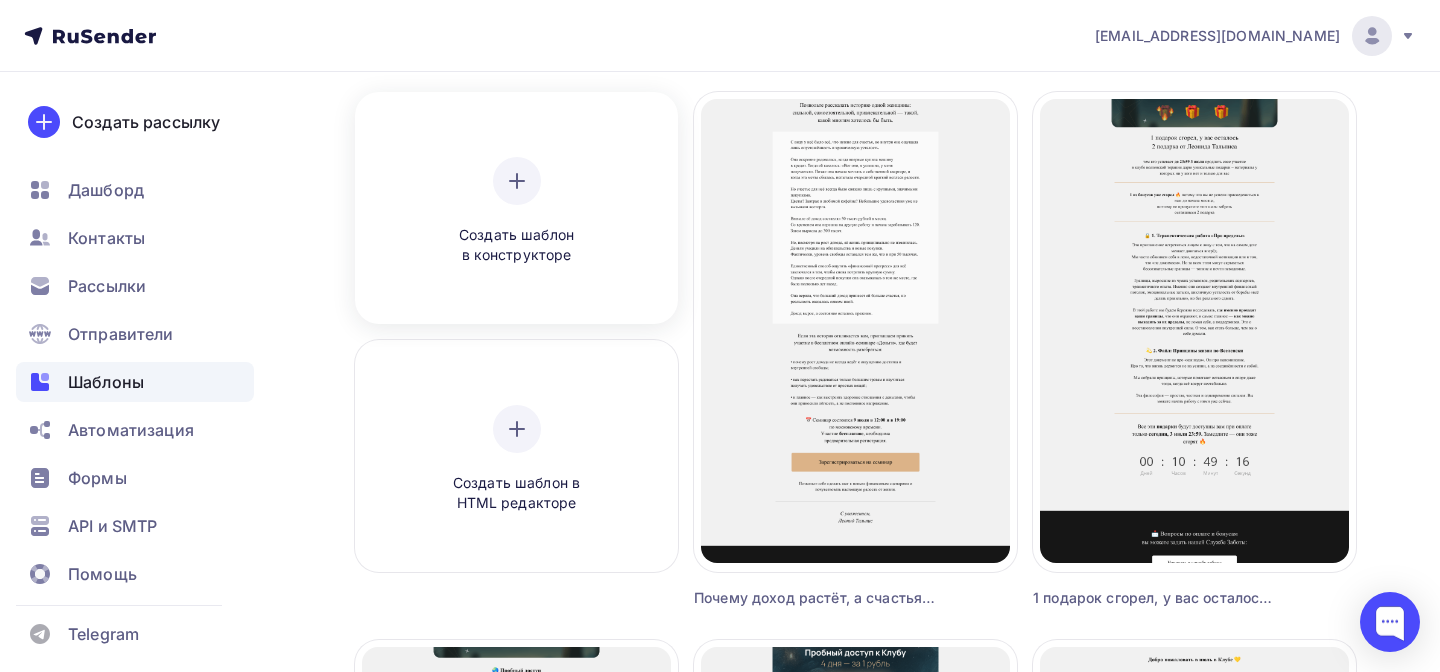 scroll, scrollTop: 185, scrollLeft: 0, axis: vertical 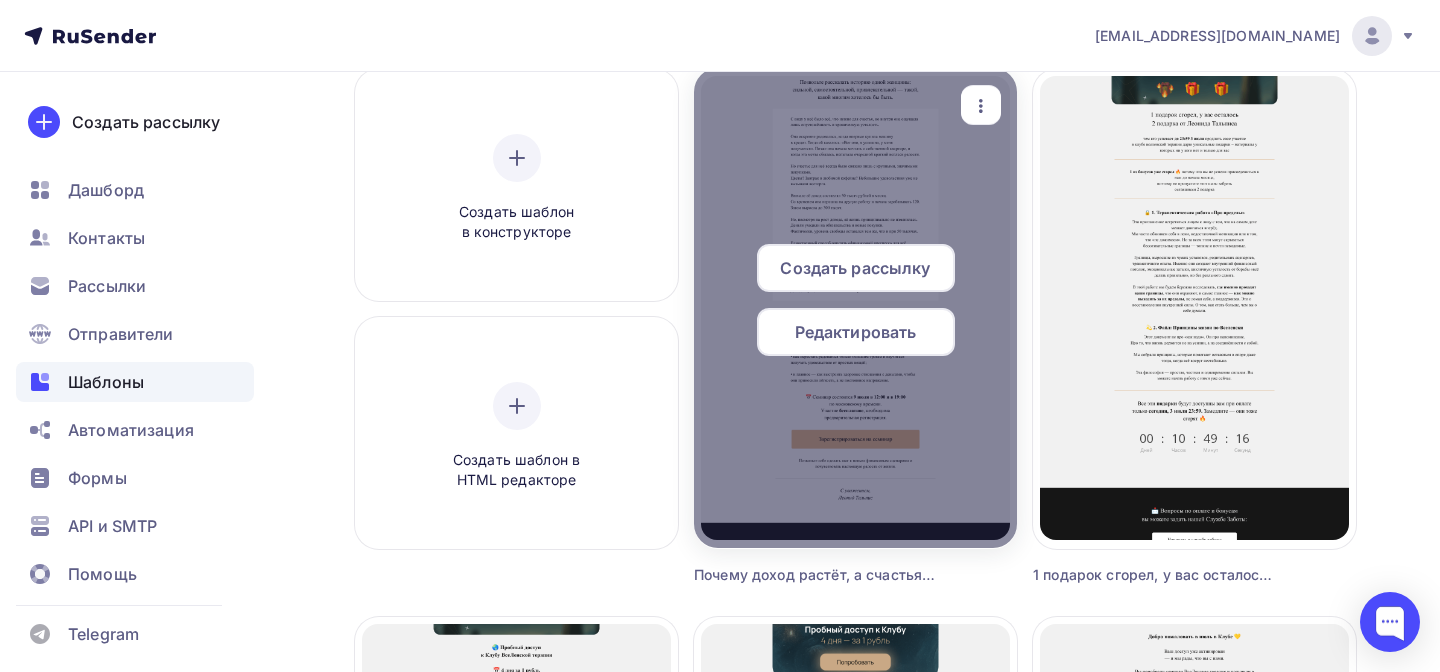 click on "Редактировать" at bounding box center [856, 332] 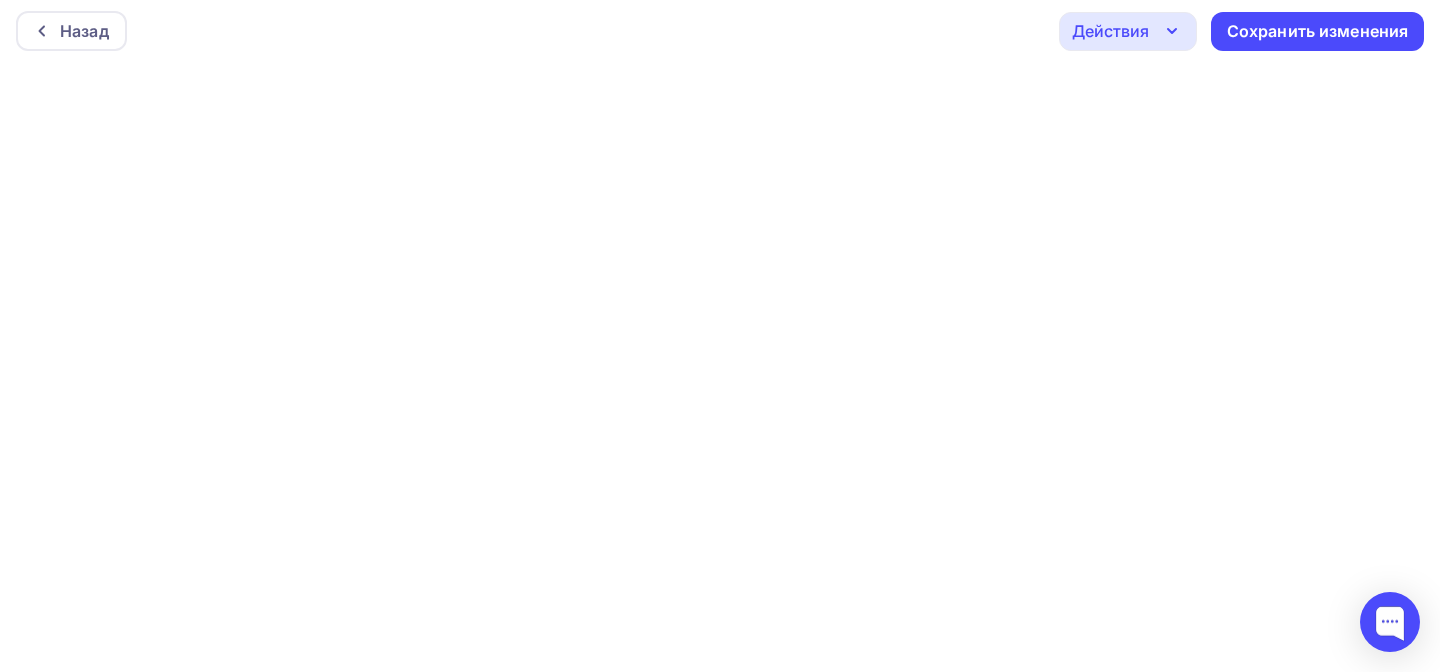 scroll, scrollTop: 0, scrollLeft: 0, axis: both 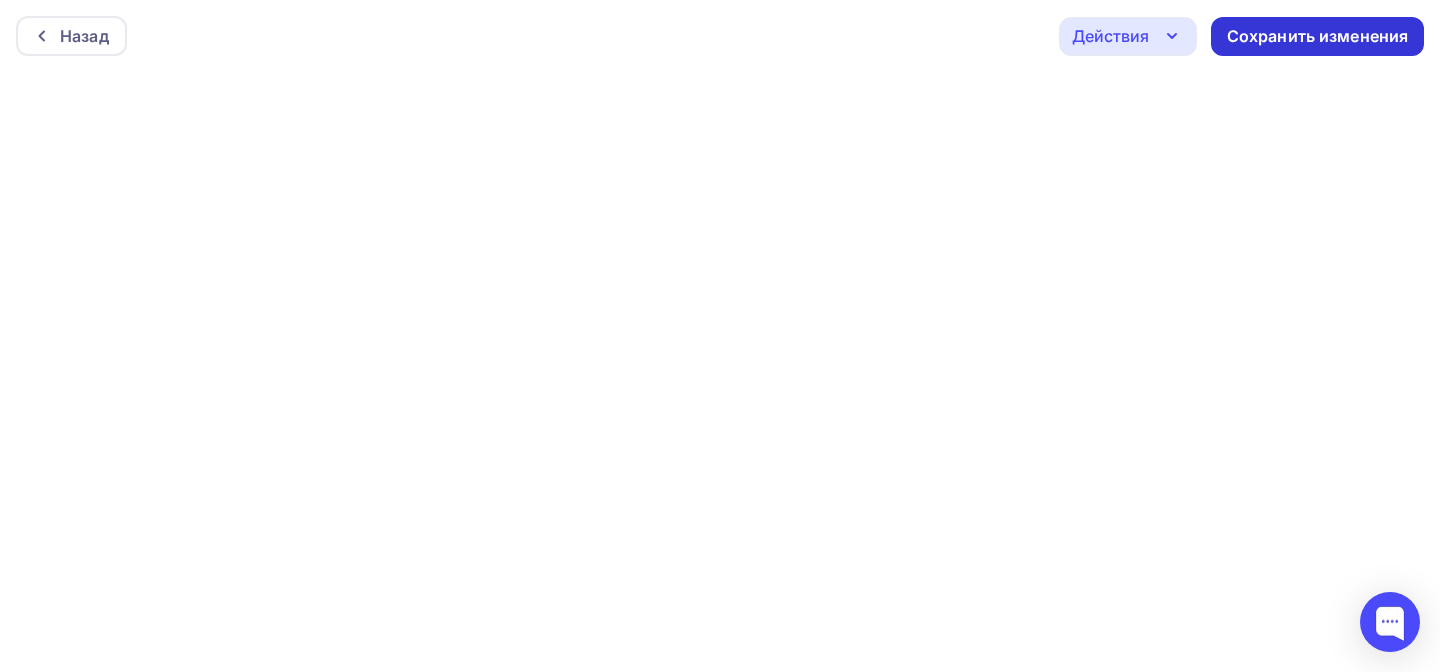 click on "Сохранить изменения" at bounding box center [1318, 36] 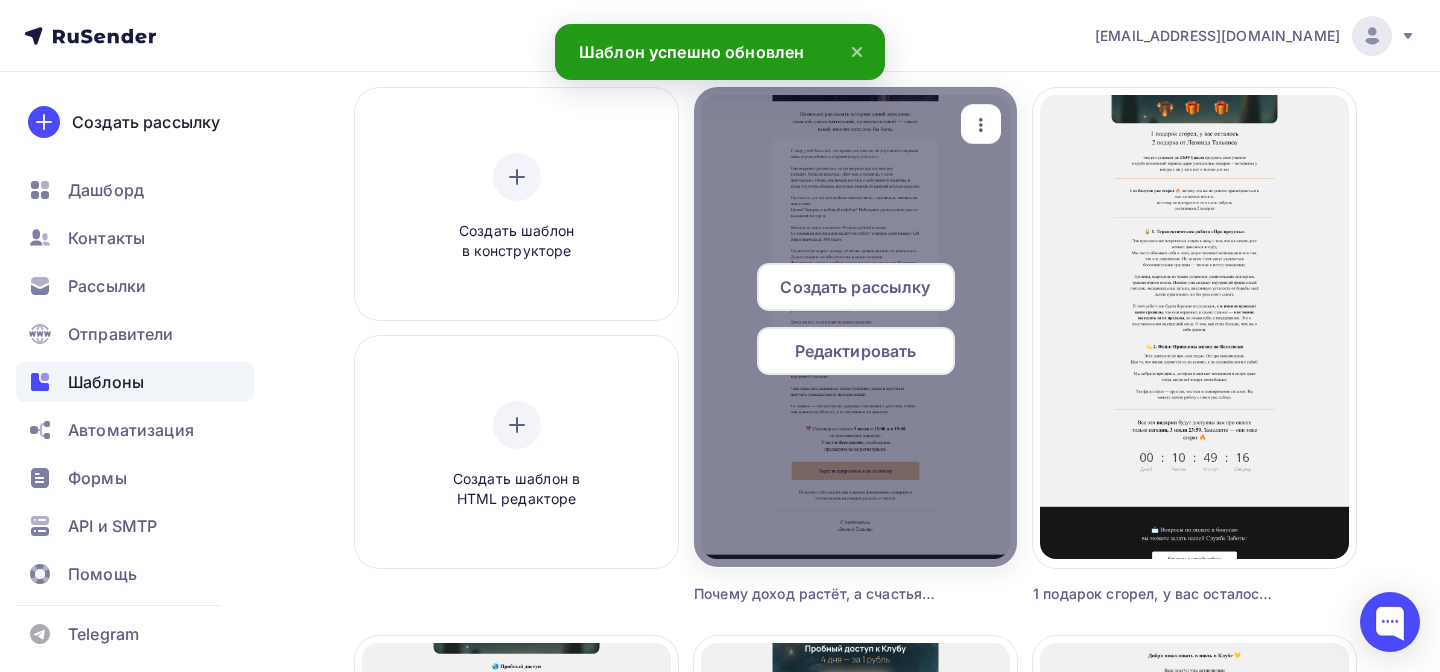 scroll, scrollTop: 169, scrollLeft: 0, axis: vertical 